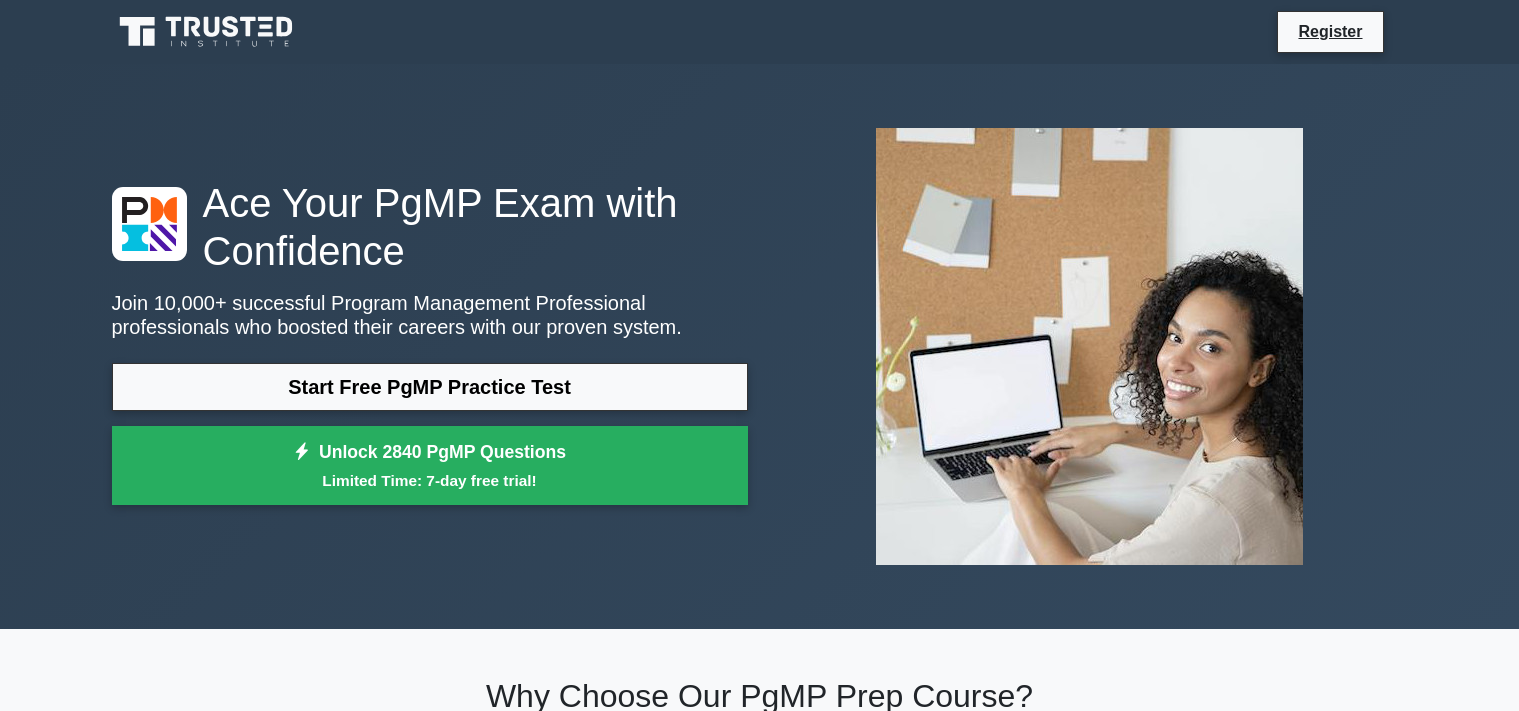 scroll, scrollTop: 0, scrollLeft: 0, axis: both 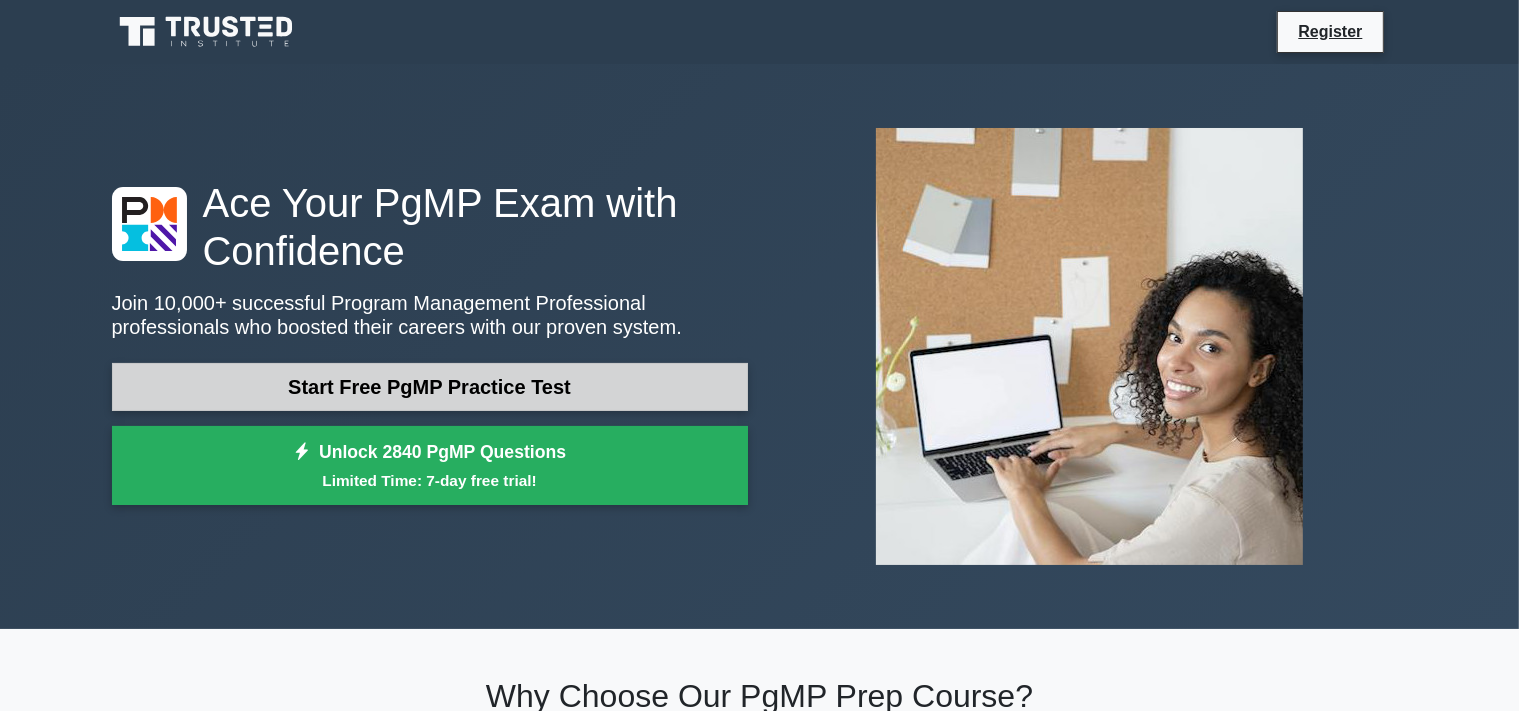 click on "Start Free PgMP Practice Test" at bounding box center (430, 387) 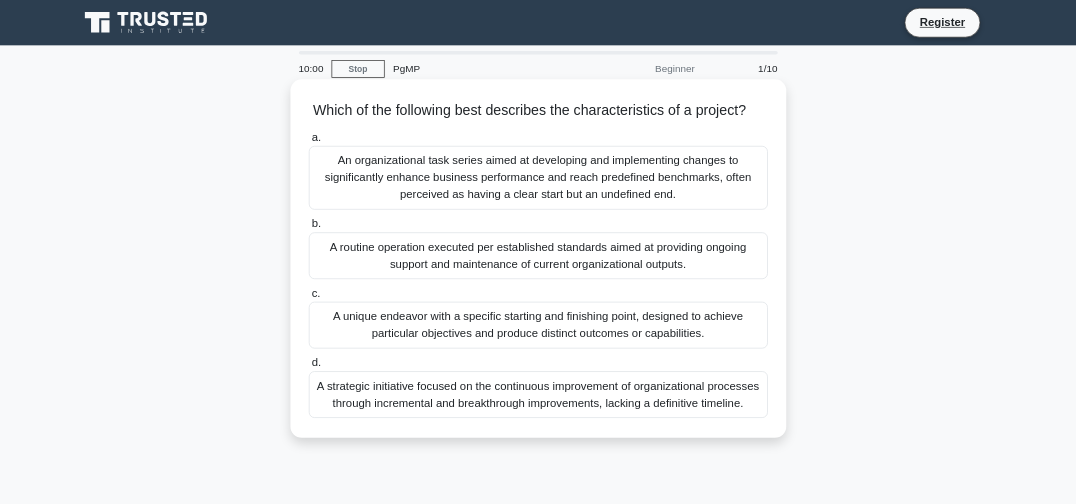 scroll, scrollTop: 0, scrollLeft: 0, axis: both 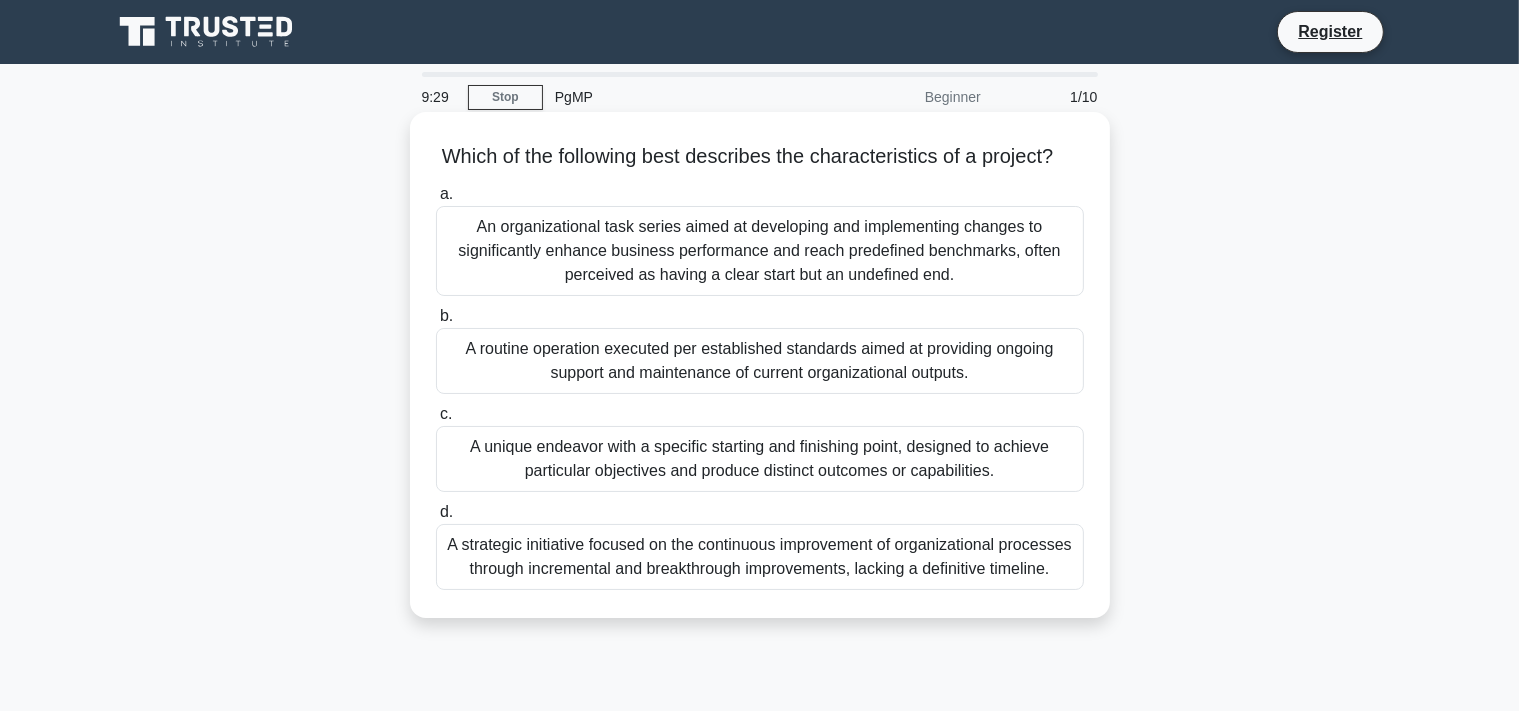 click on "A unique endeavor with a specific starting and finishing point, designed to achieve particular objectives and produce distinct outcomes or capabilities." at bounding box center (760, 459) 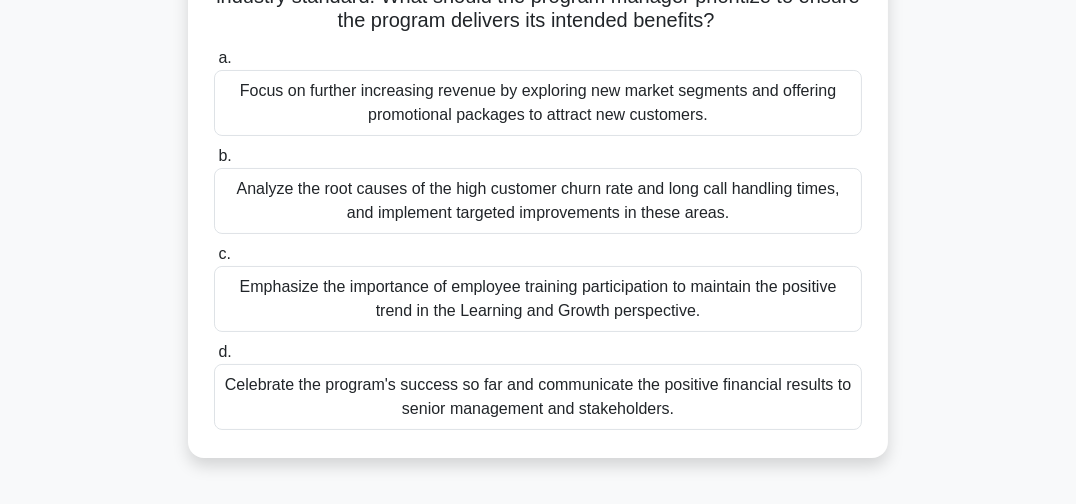 scroll, scrollTop: 316, scrollLeft: 0, axis: vertical 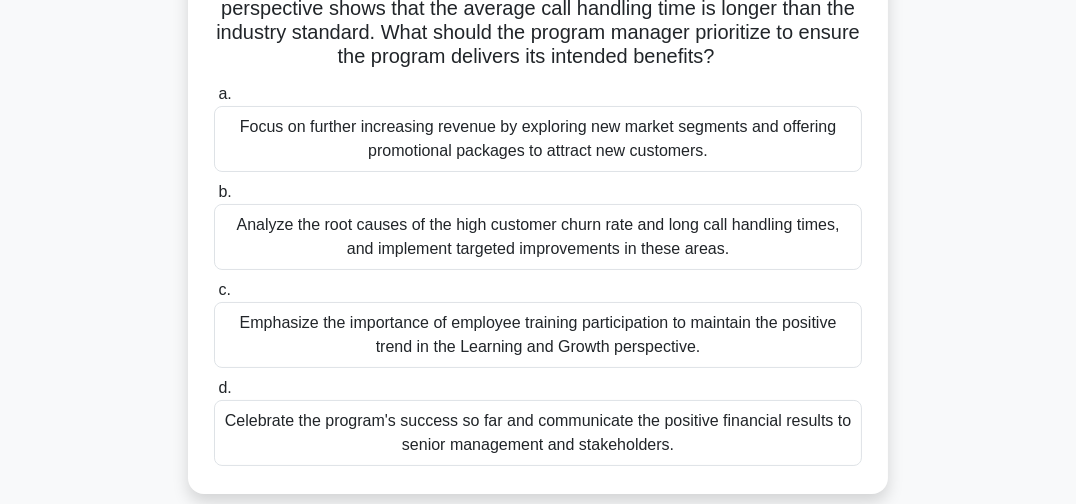 click on "Analyze the root causes of the high customer churn rate and long call handling times, and implement targeted improvements in these areas." at bounding box center (538, 237) 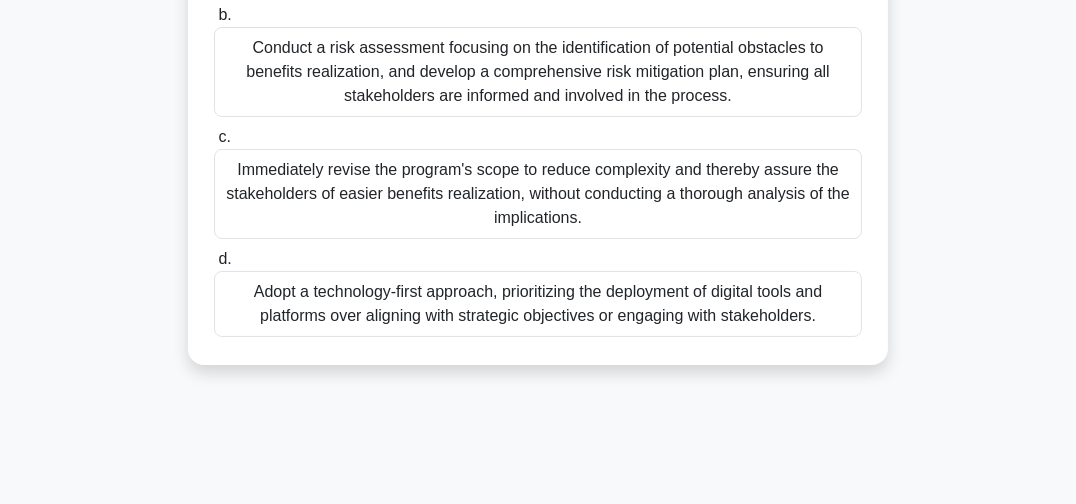 scroll, scrollTop: 316, scrollLeft: 0, axis: vertical 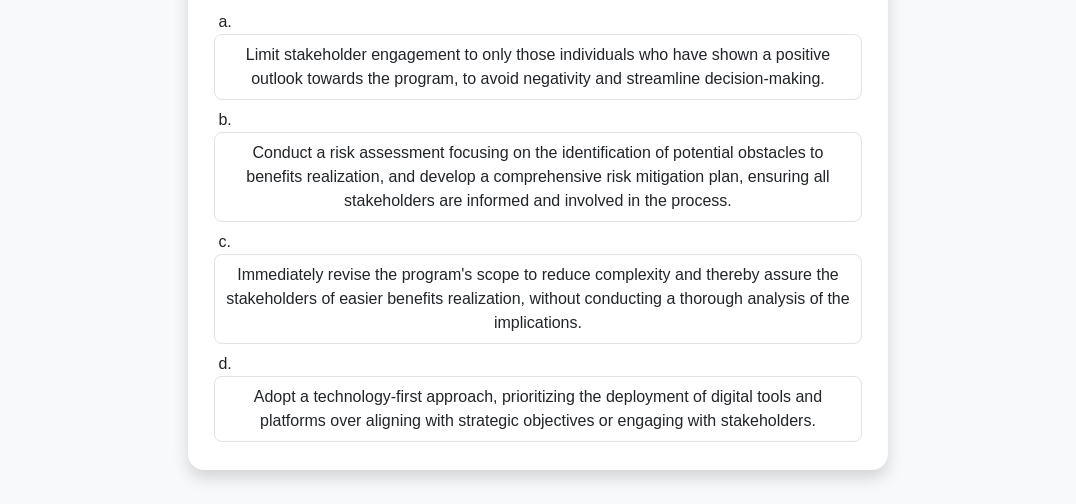 click on "Conduct a risk assessment focusing on the identification of potential obstacles to benefits realization, and develop a comprehensive risk mitigation plan, ensuring all stakeholders are informed and involved in the process." at bounding box center (538, 177) 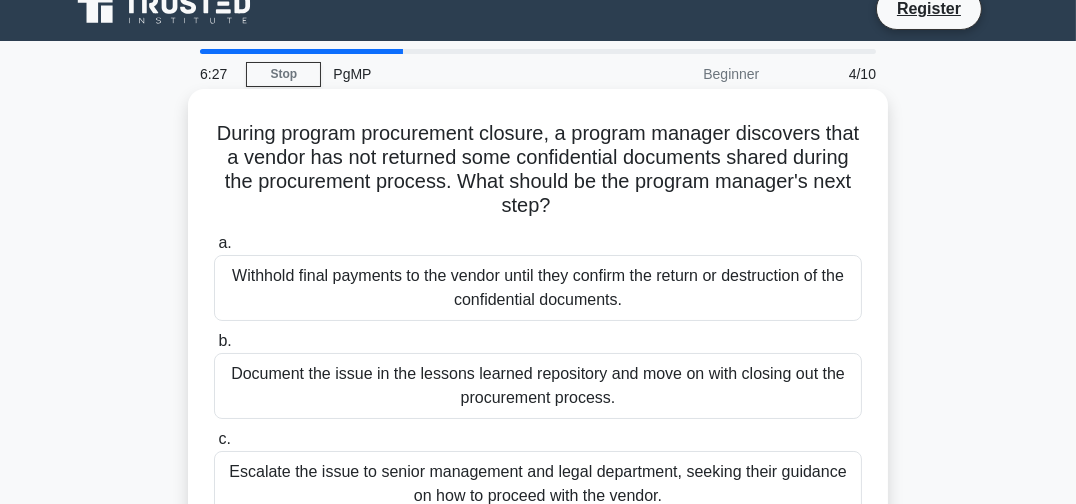 scroll, scrollTop: 0, scrollLeft: 0, axis: both 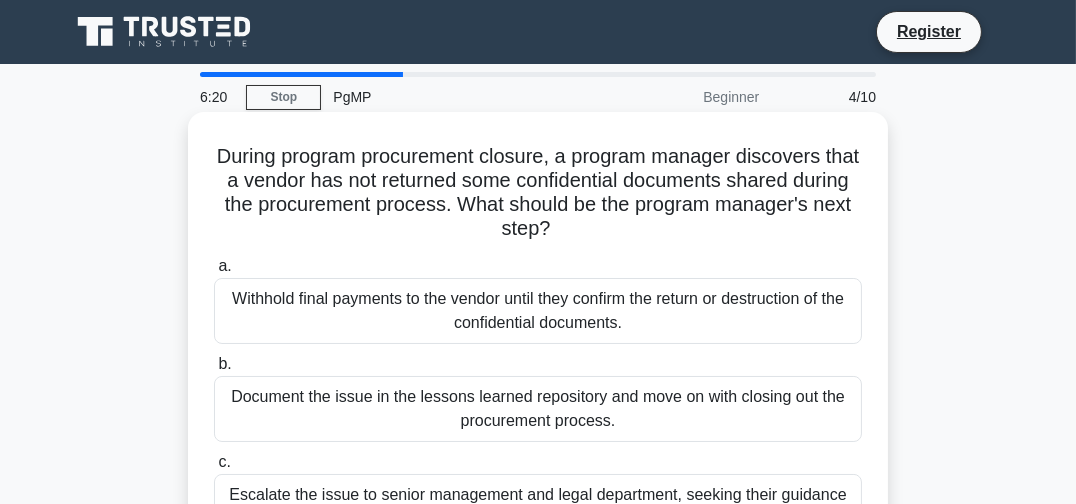 click on "Withhold final payments to the vendor until they confirm the return or destruction of the confidential documents." at bounding box center [538, 311] 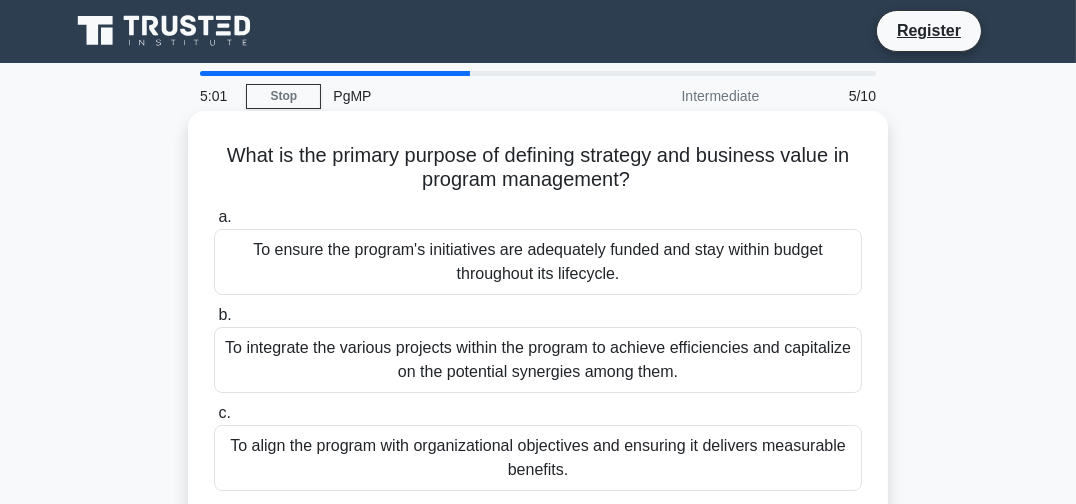 scroll, scrollTop: 0, scrollLeft: 0, axis: both 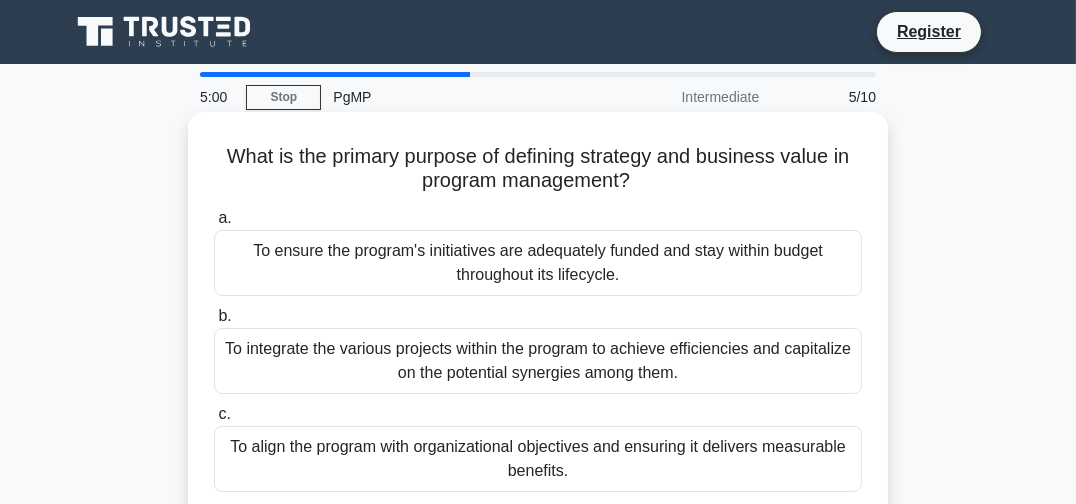 click on "To integrate the various projects within the program to achieve efficiencies and capitalize on the potential synergies among them." at bounding box center (538, 361) 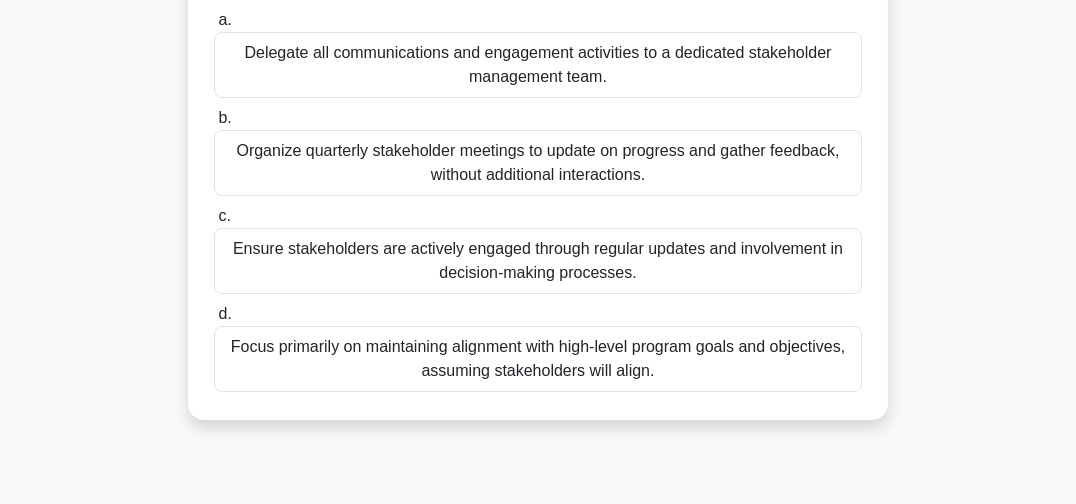 scroll, scrollTop: 210, scrollLeft: 0, axis: vertical 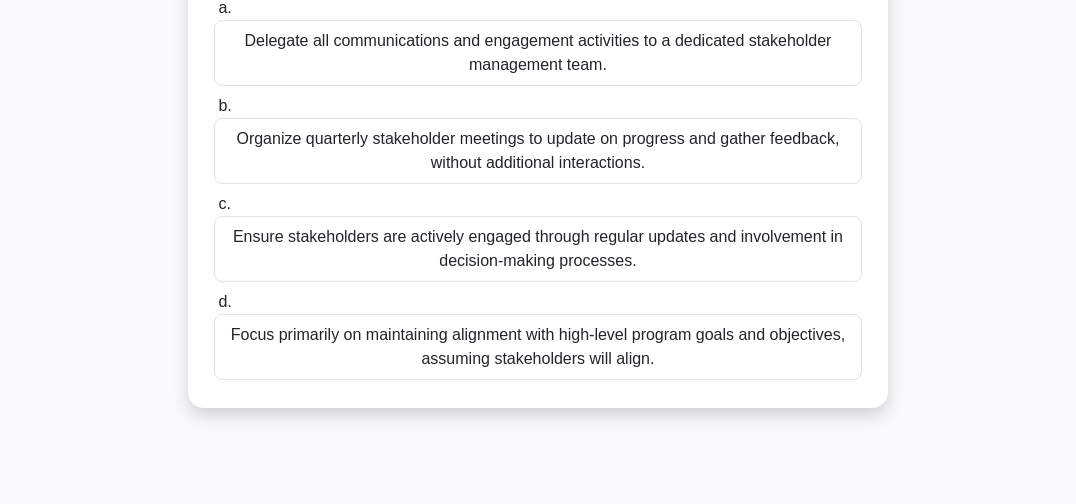 click on "Ensure stakeholders are actively engaged through regular updates and involvement in decision-making processes." at bounding box center (538, 249) 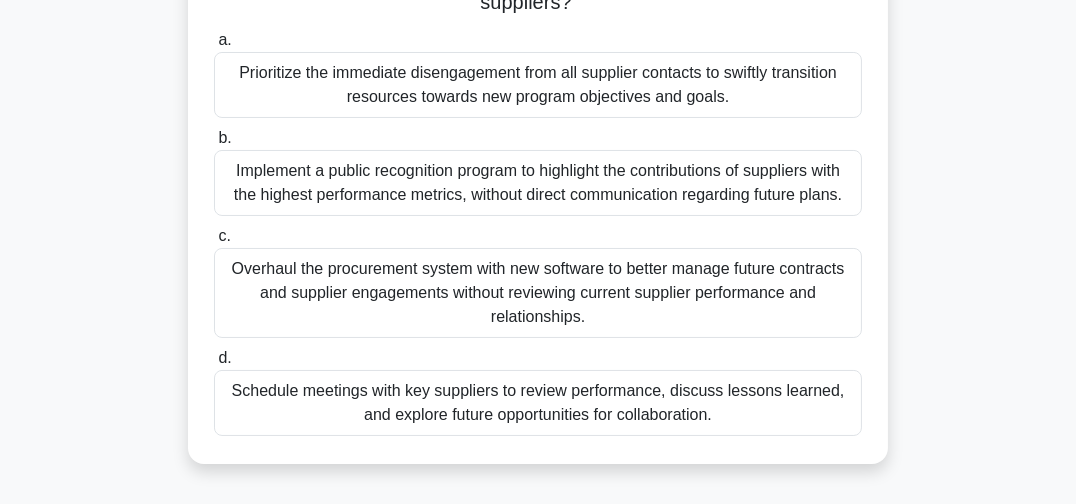 scroll, scrollTop: 316, scrollLeft: 0, axis: vertical 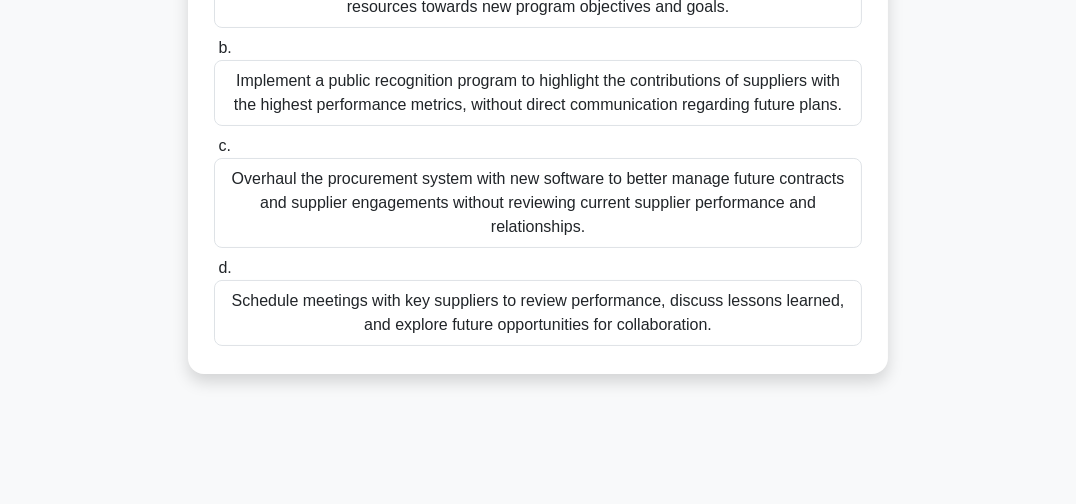 click on "Schedule meetings with key suppliers to review performance, discuss lessons learned, and explore future opportunities for collaboration." at bounding box center (538, 313) 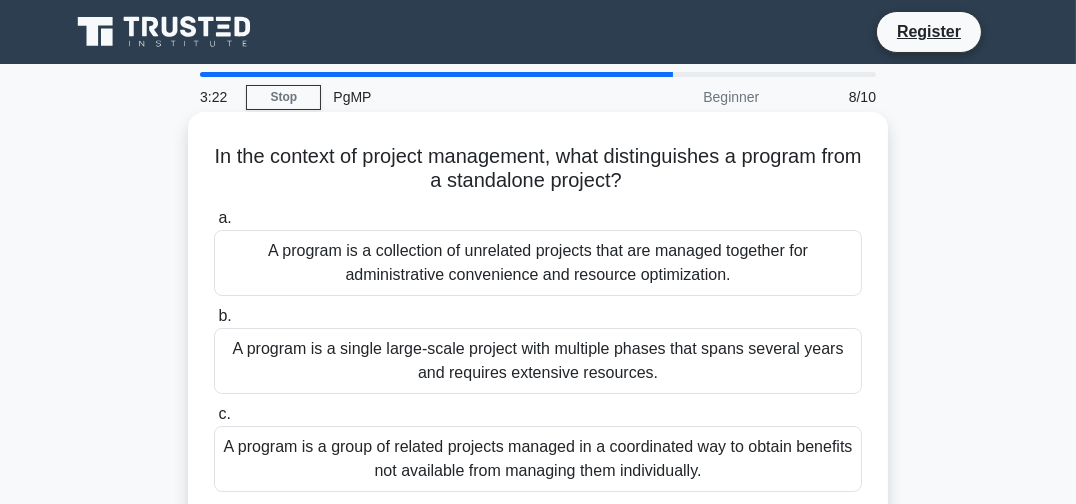 scroll, scrollTop: 105, scrollLeft: 0, axis: vertical 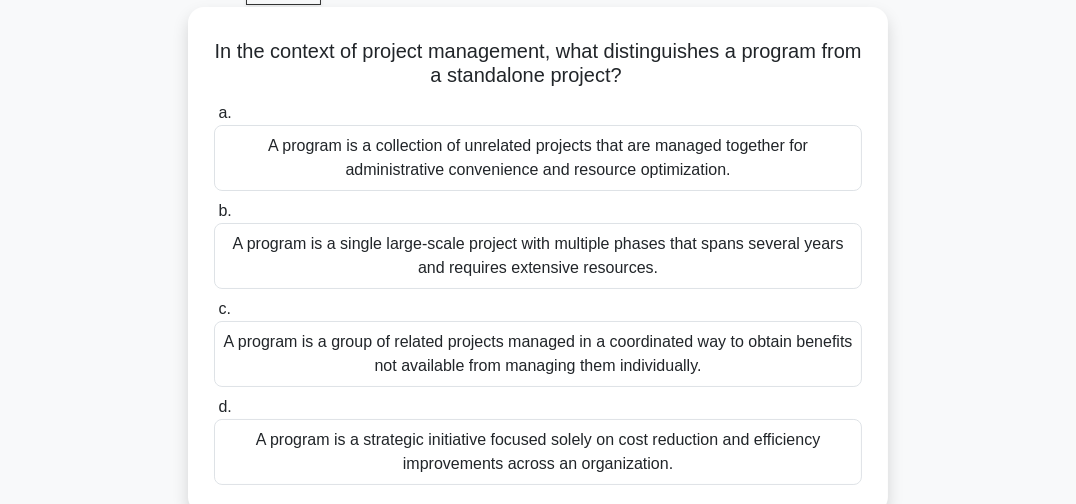 click on "A program is a group of related projects managed in a coordinated way to obtain benefits not available from managing them individually." at bounding box center [538, 354] 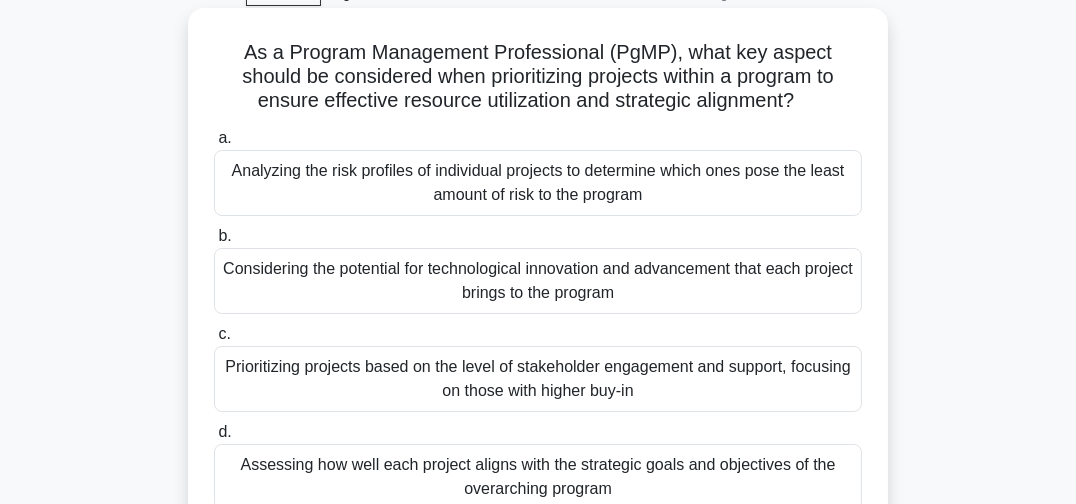 scroll, scrollTop: 105, scrollLeft: 0, axis: vertical 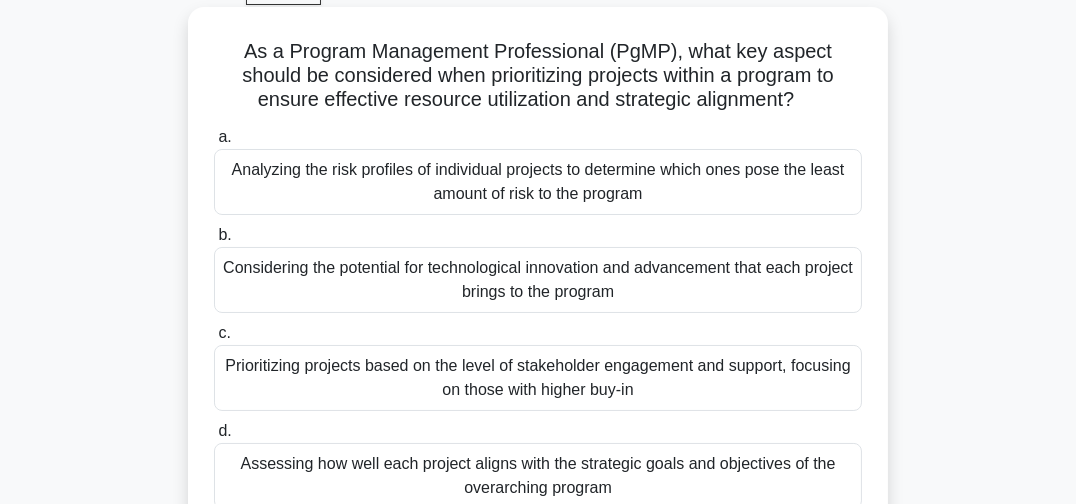 click on "Assessing how well each project aligns with the strategic goals and objectives of the overarching program" at bounding box center [538, 476] 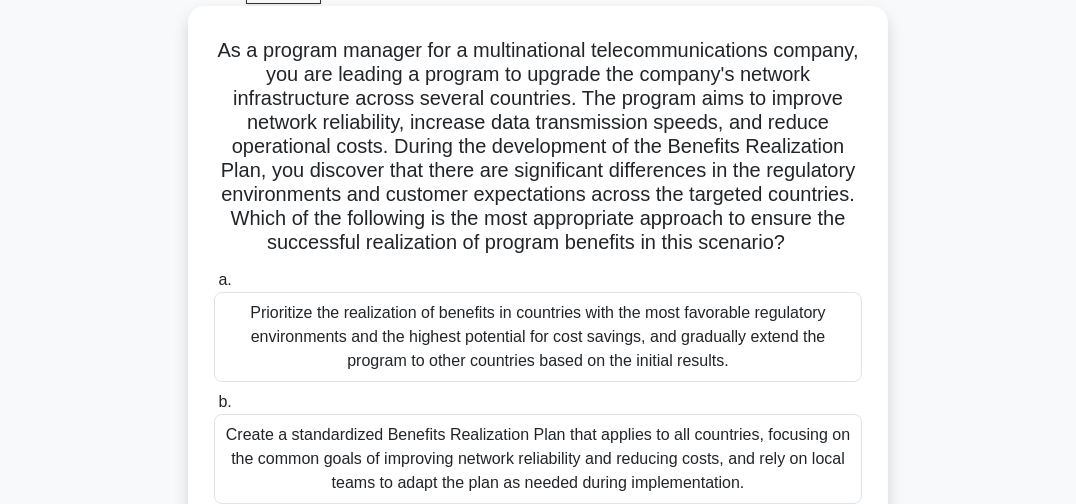 scroll, scrollTop: 210, scrollLeft: 0, axis: vertical 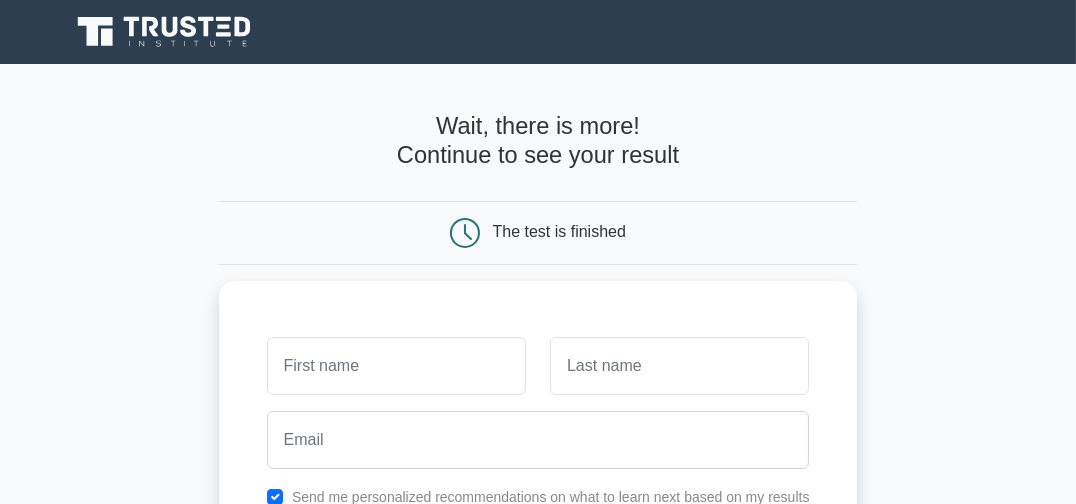 click on "Wait, there is more! Continue to see your result" at bounding box center [538, 140] 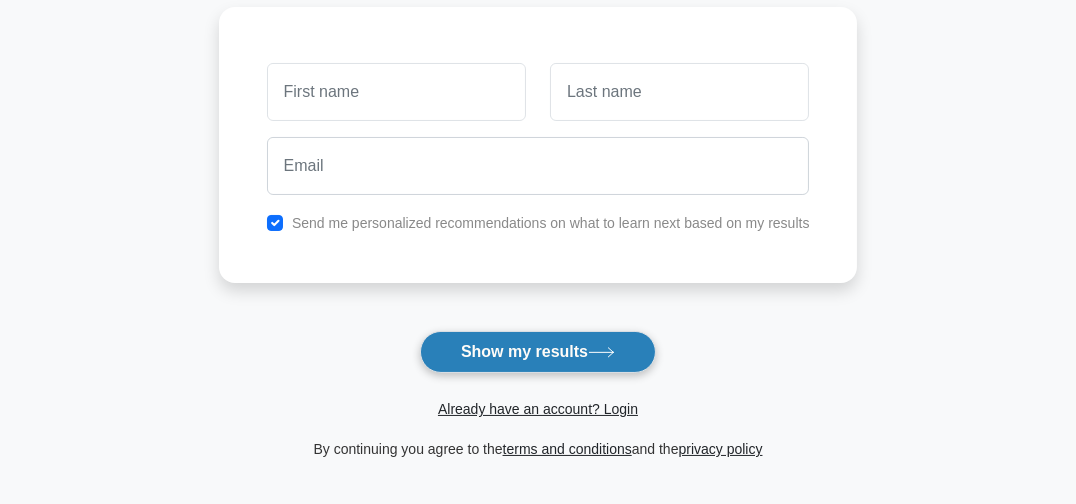 scroll, scrollTop: 316, scrollLeft: 0, axis: vertical 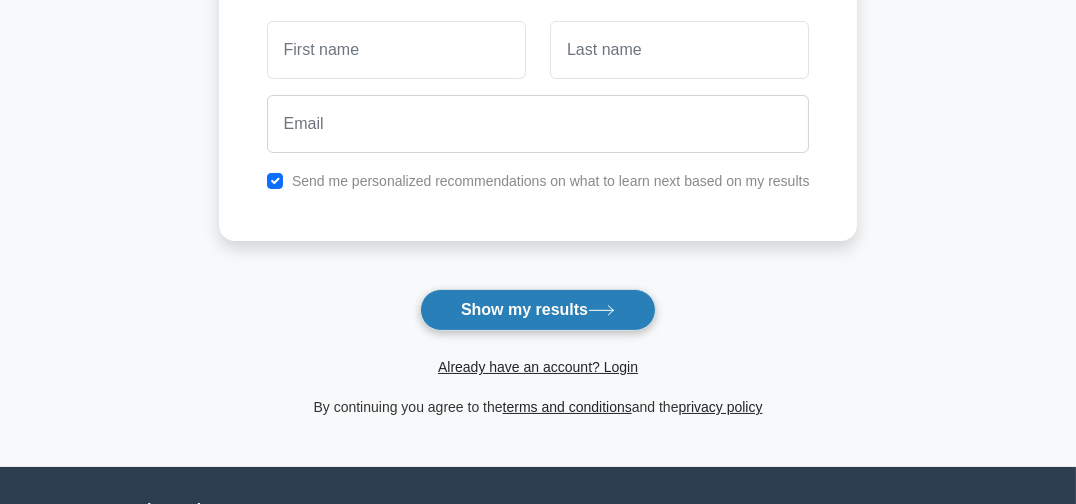 click on "Show my results" at bounding box center (538, 310) 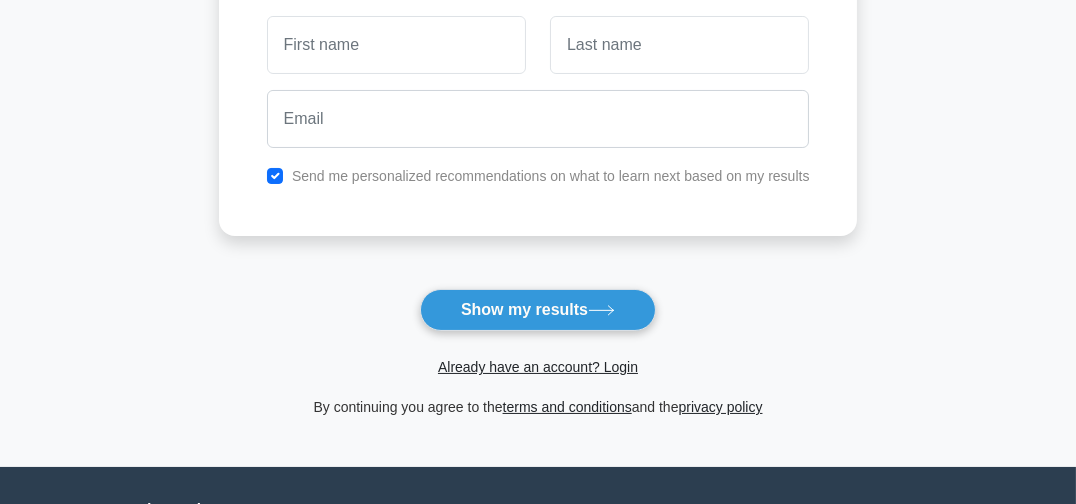 click on "Send me personalized recommendations on what to learn next based on my results" at bounding box center [551, 176] 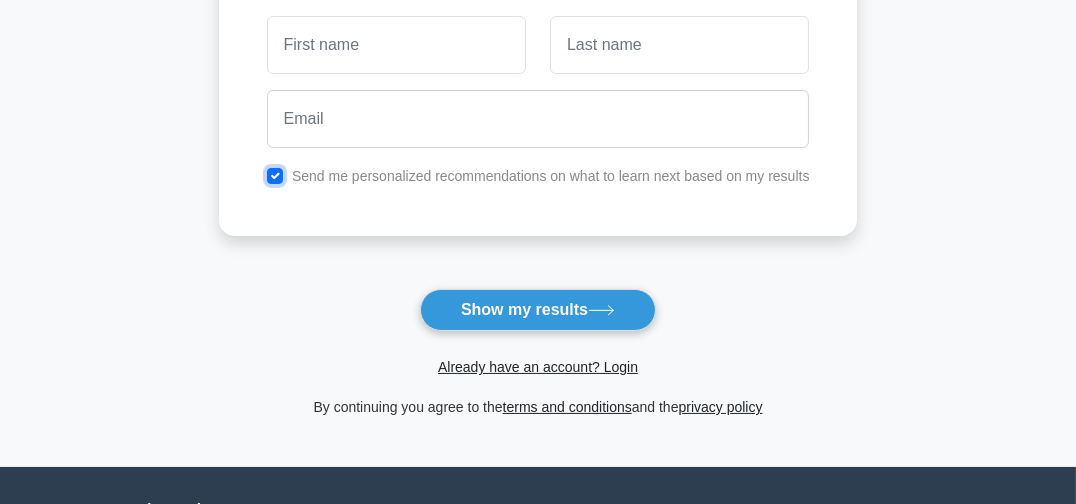 click at bounding box center [275, 176] 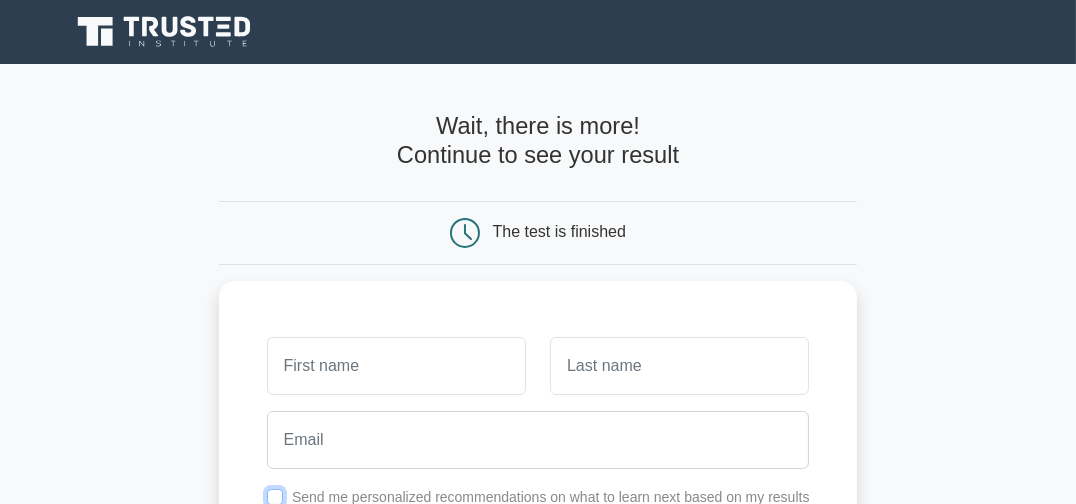scroll, scrollTop: 210, scrollLeft: 0, axis: vertical 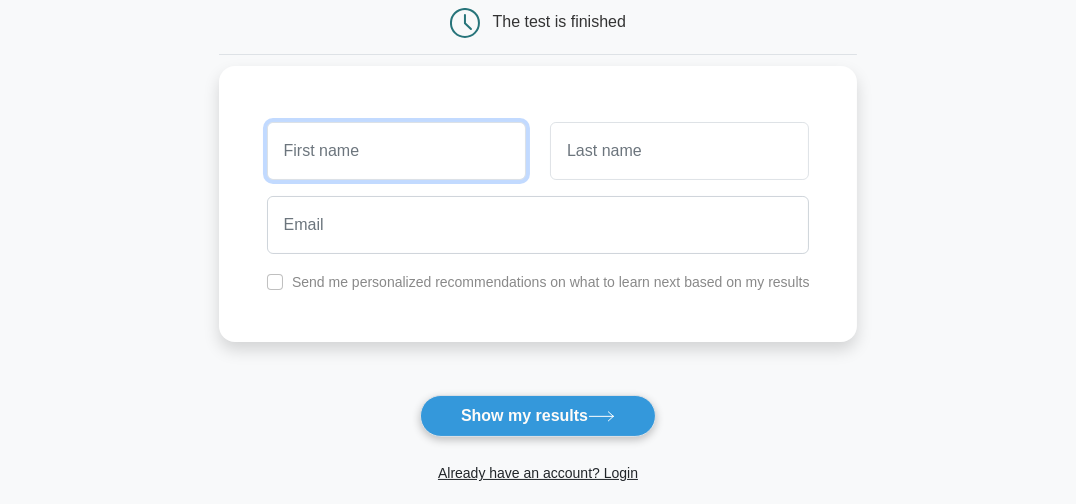 click at bounding box center (396, 151) 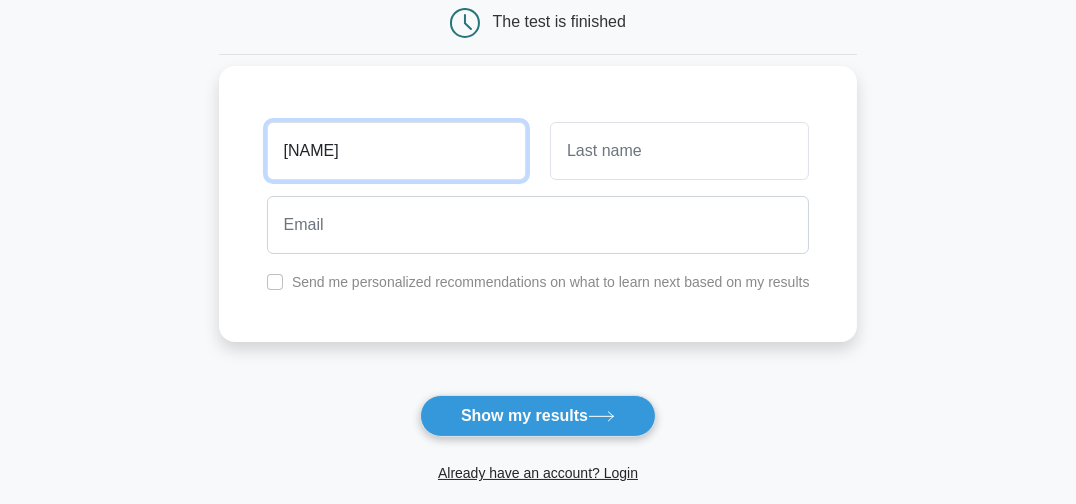 type on "Sam" 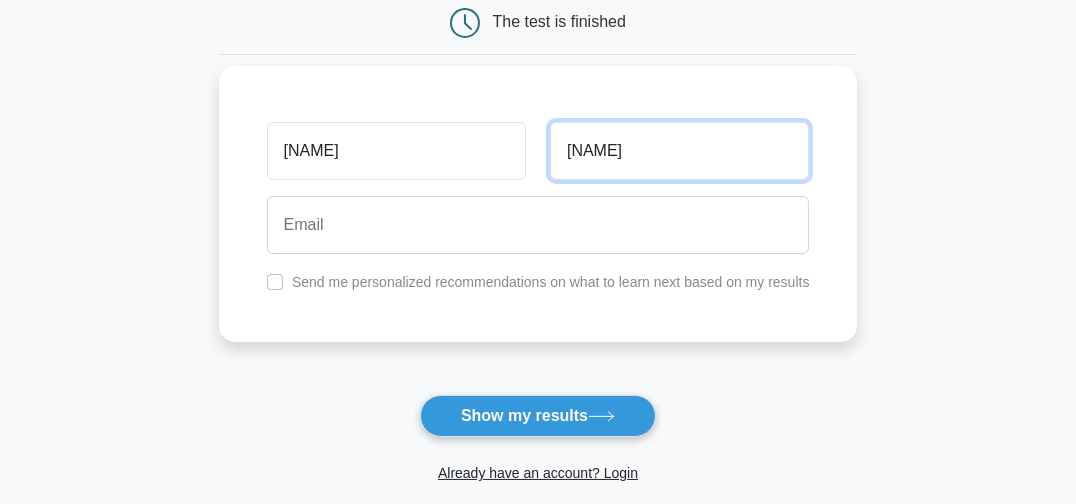 type on "Uel" 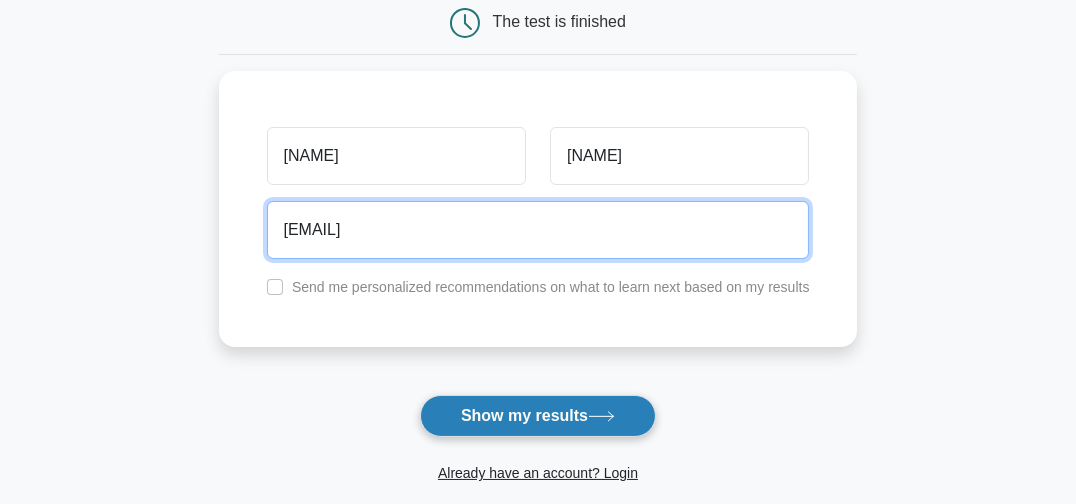 type on "sam.uel@lesam.com" 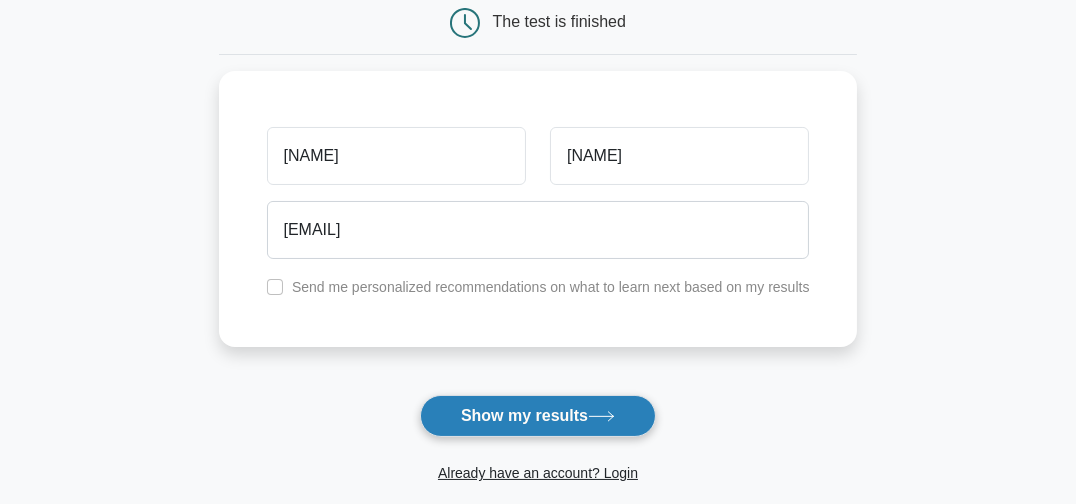 click on "Show my results" at bounding box center (538, 416) 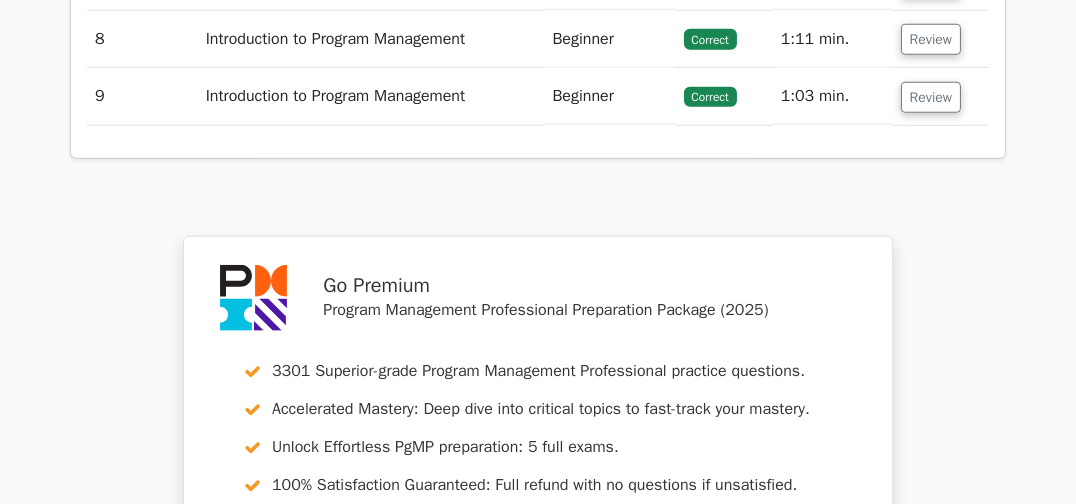 scroll, scrollTop: 2318, scrollLeft: 0, axis: vertical 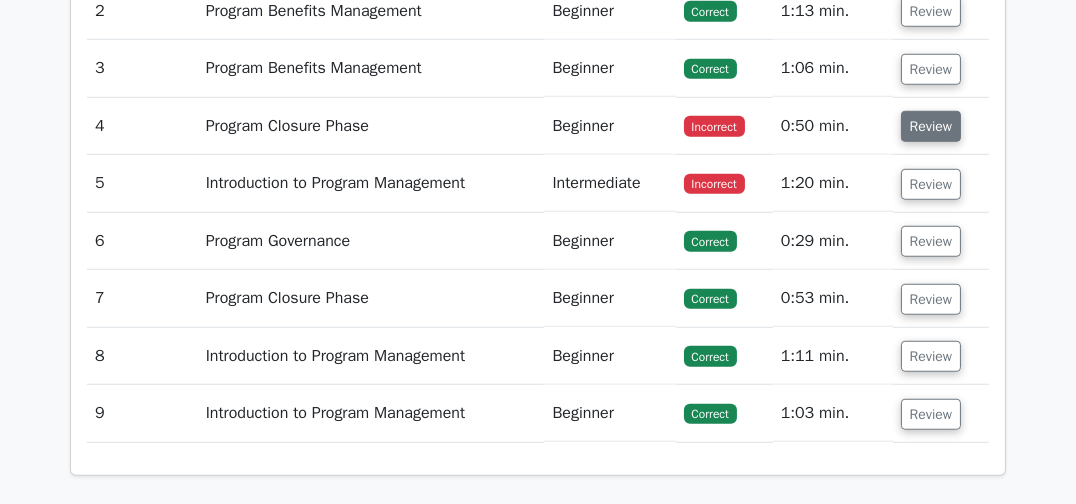 click on "Review" at bounding box center (931, 126) 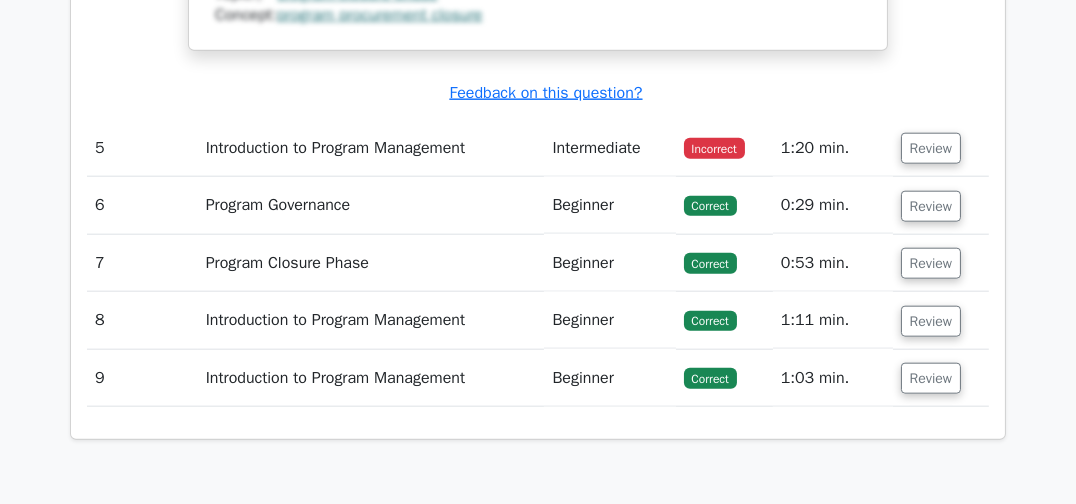 scroll, scrollTop: 3267, scrollLeft: 0, axis: vertical 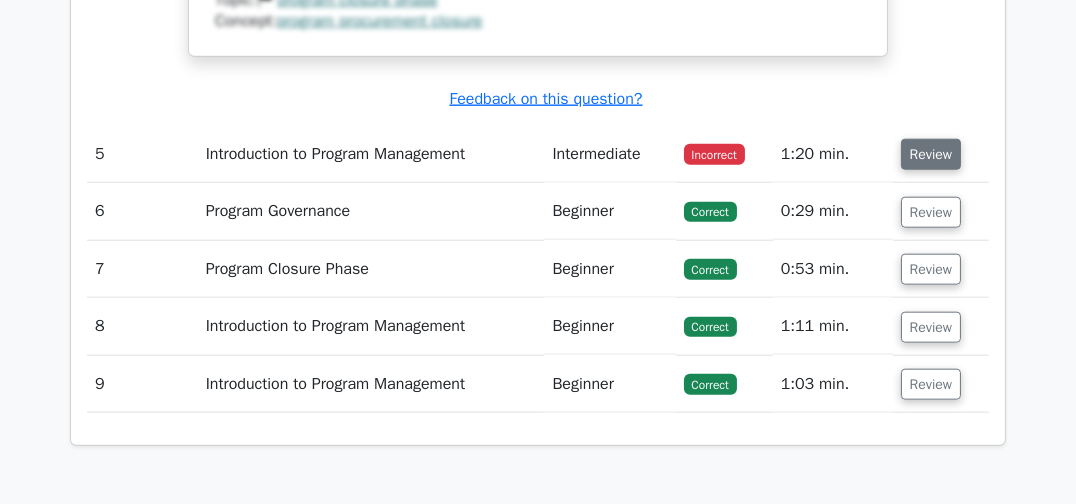 click on "Review" at bounding box center [931, 154] 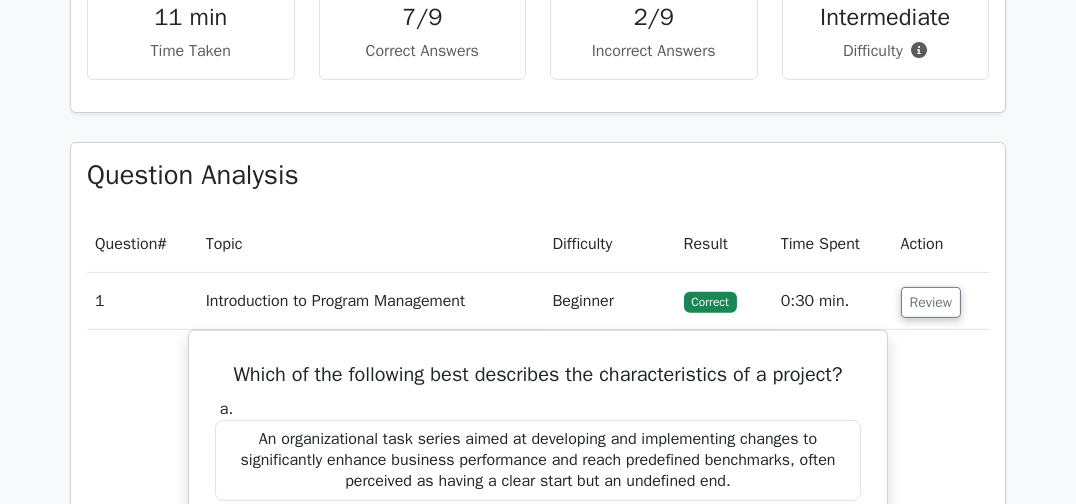 scroll, scrollTop: 1370, scrollLeft: 0, axis: vertical 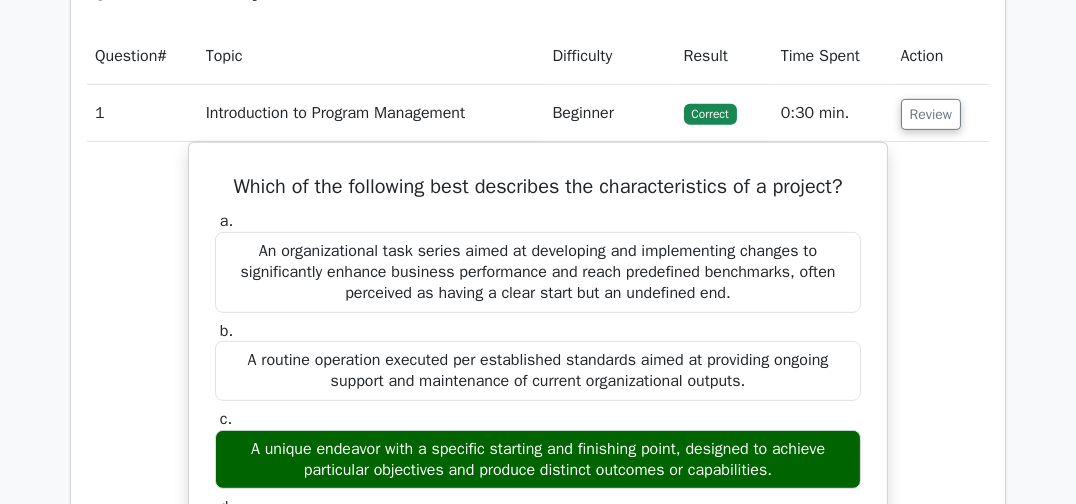 click on "Introduction to Program Management" at bounding box center [371, 113] 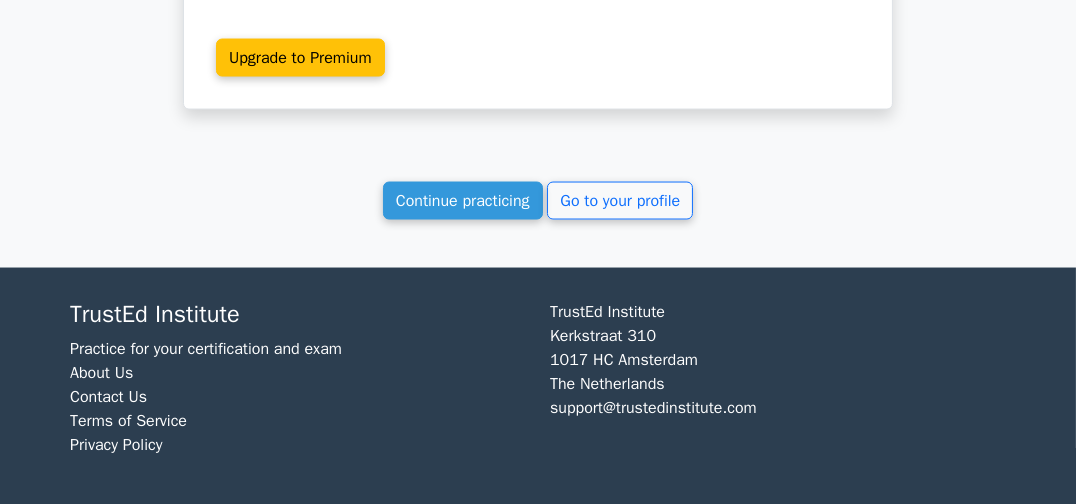 scroll, scrollTop: 4894, scrollLeft: 0, axis: vertical 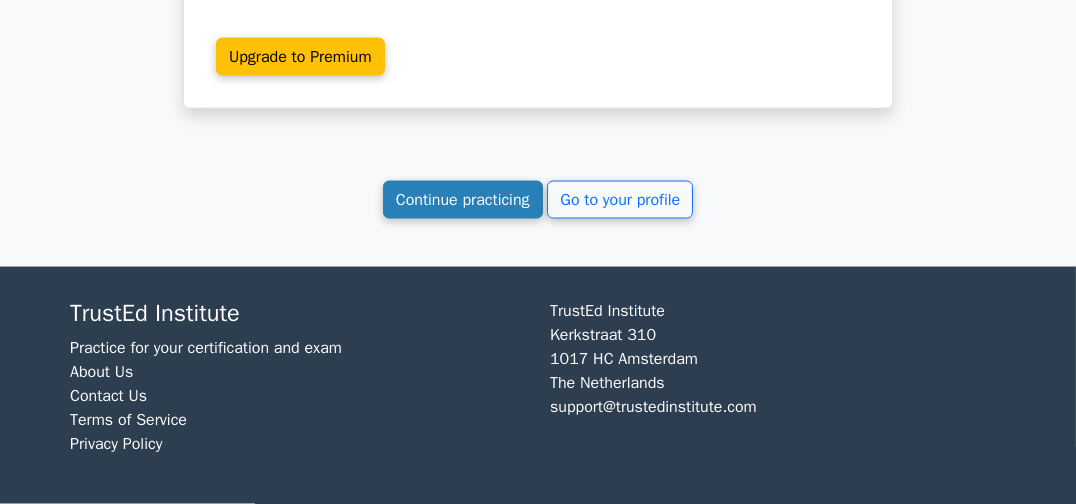 click on "Continue practicing" at bounding box center (463, 200) 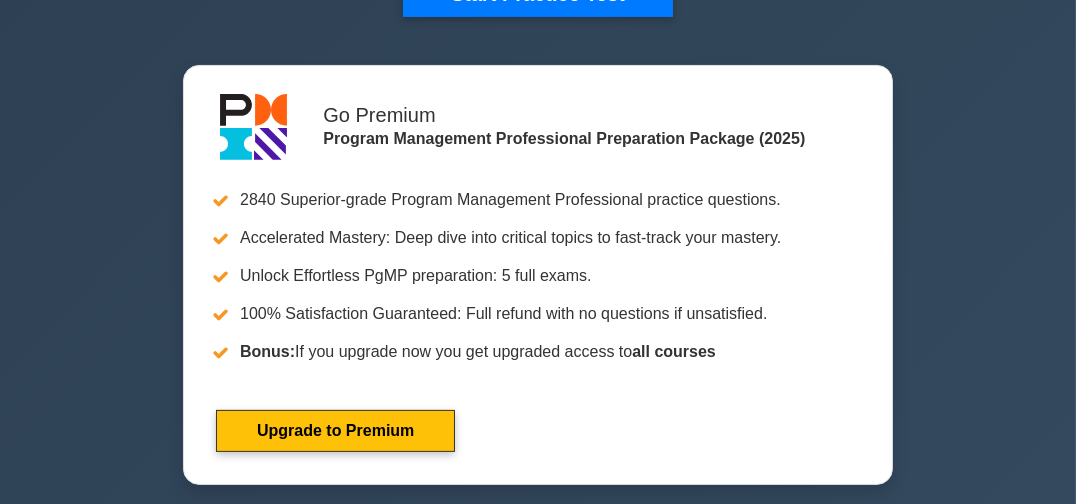 scroll, scrollTop: 1370, scrollLeft: 0, axis: vertical 